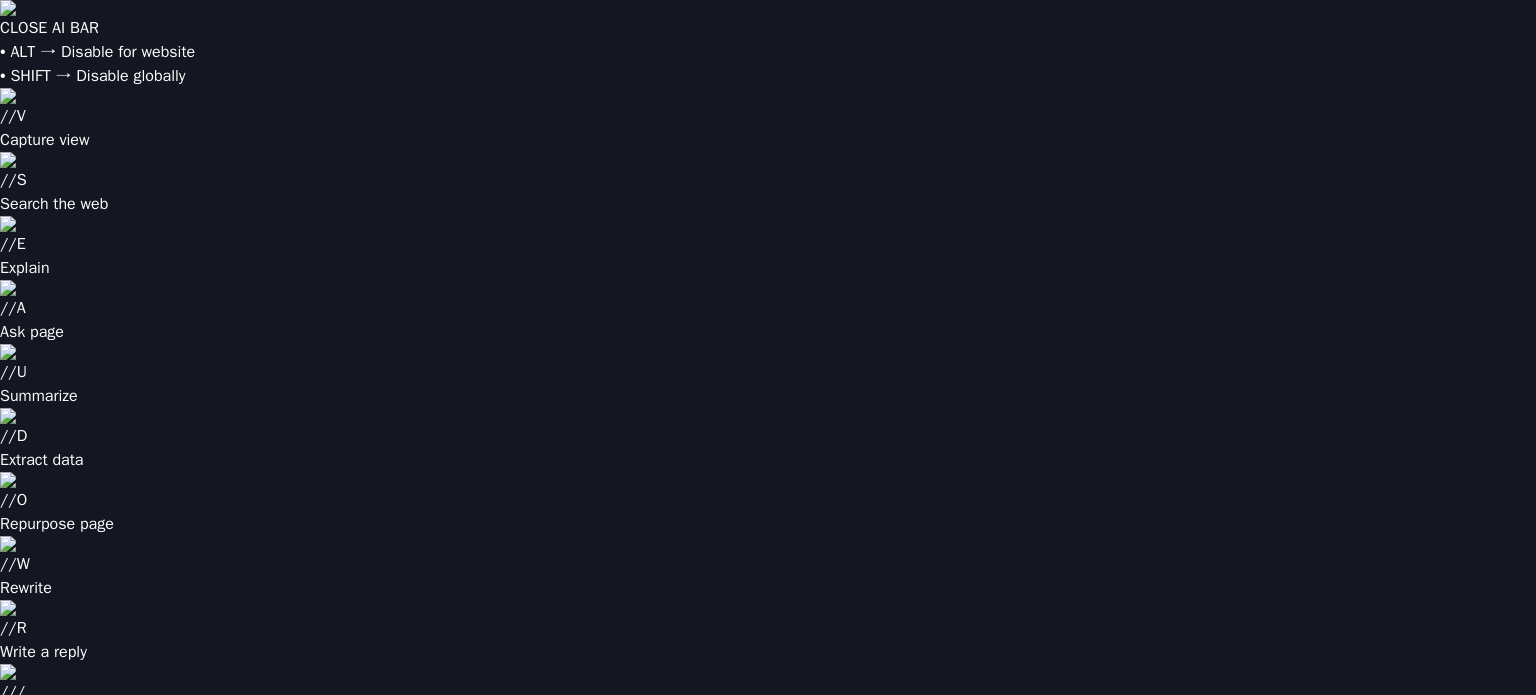 scroll, scrollTop: 0, scrollLeft: 0, axis: both 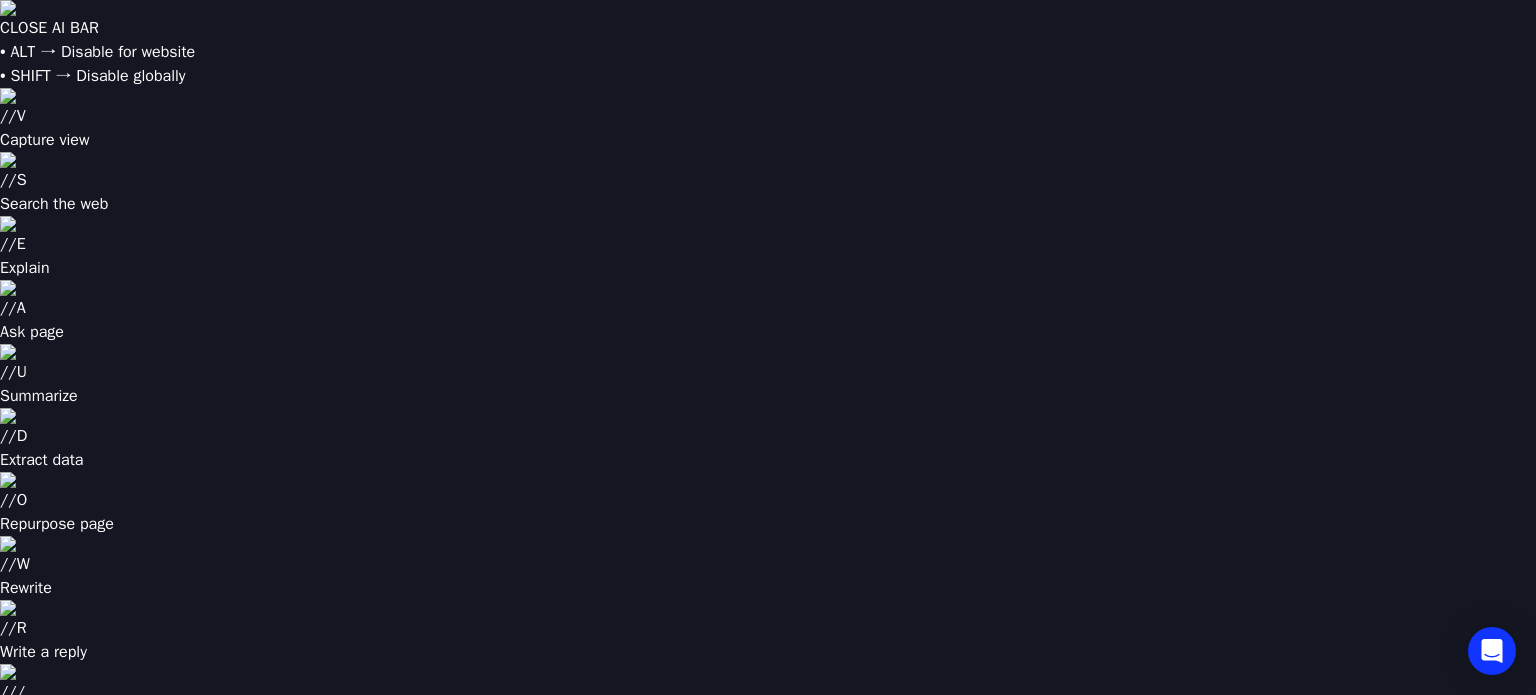 click on "My meetings" at bounding box center [348, 879] 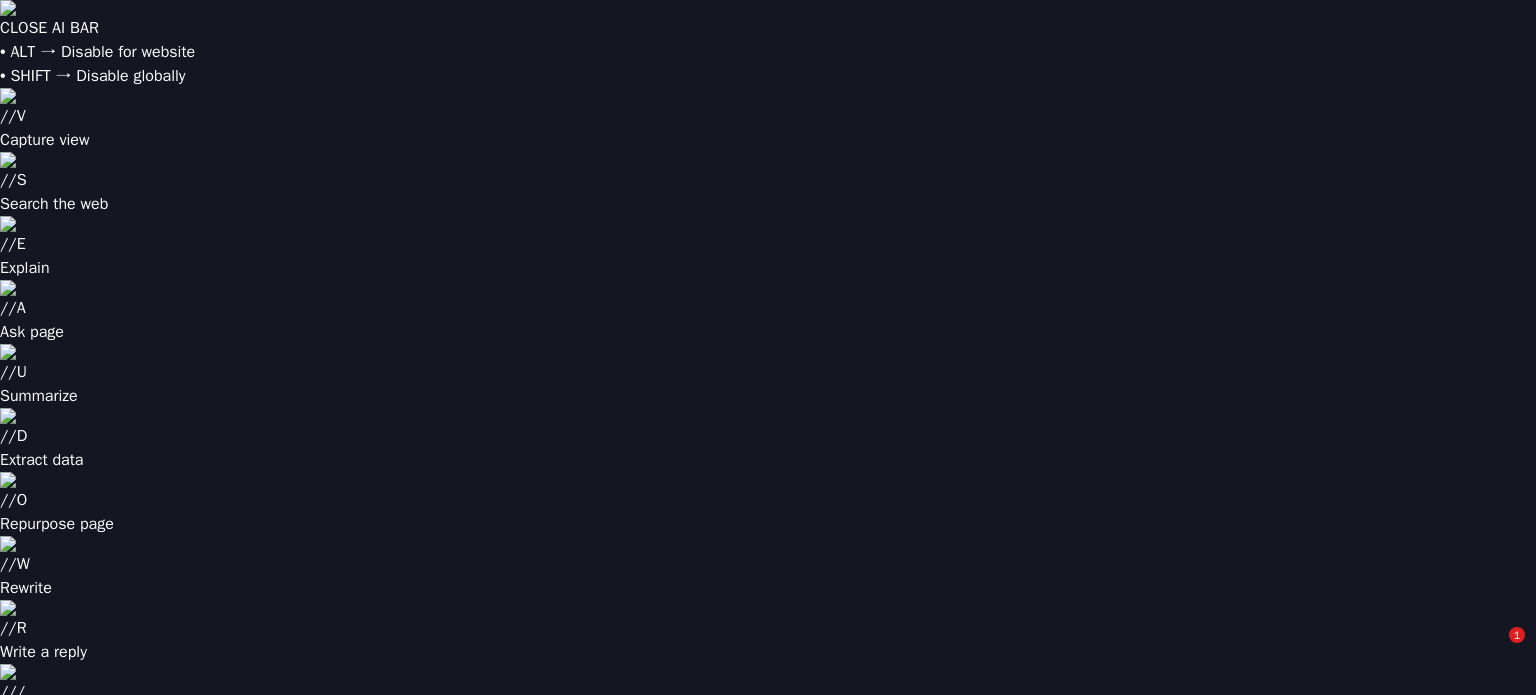 scroll, scrollTop: 0, scrollLeft: 0, axis: both 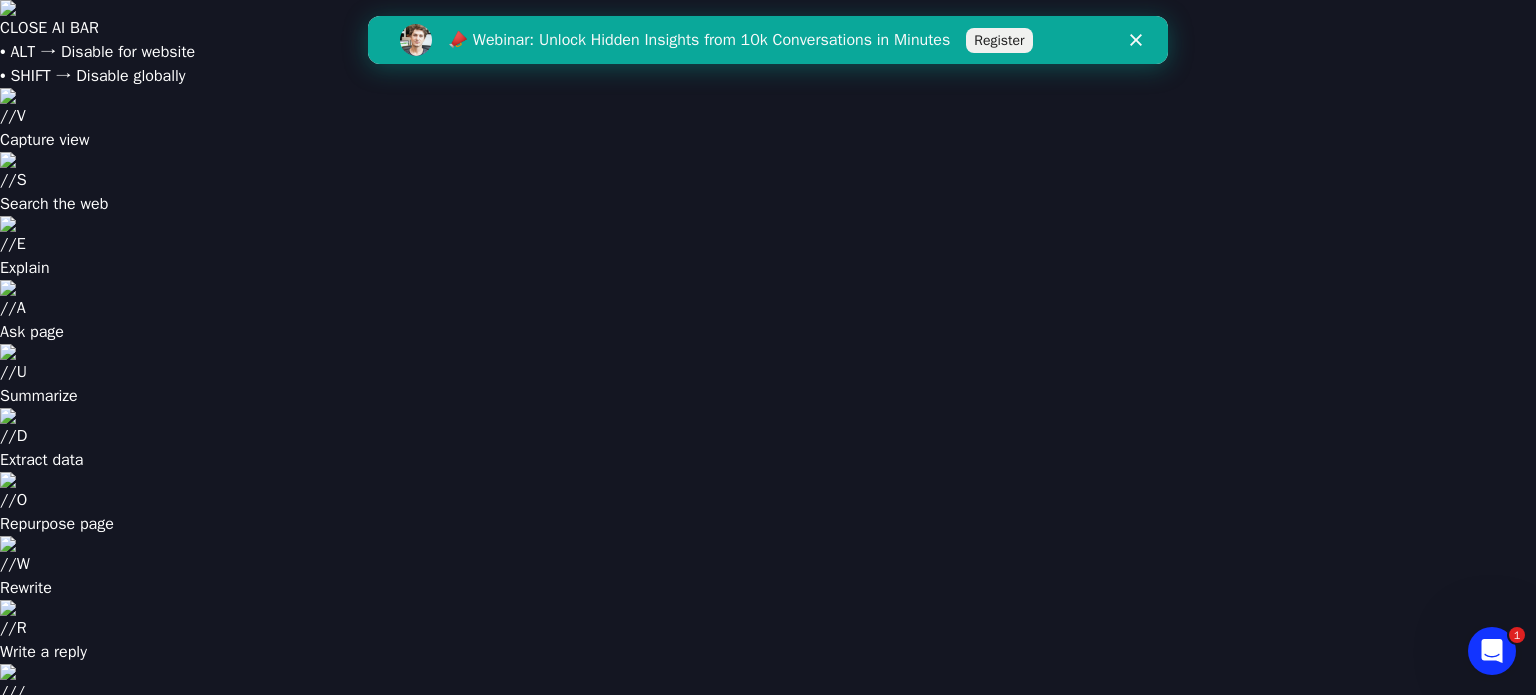 click on "My video clips" at bounding box center [456, 879] 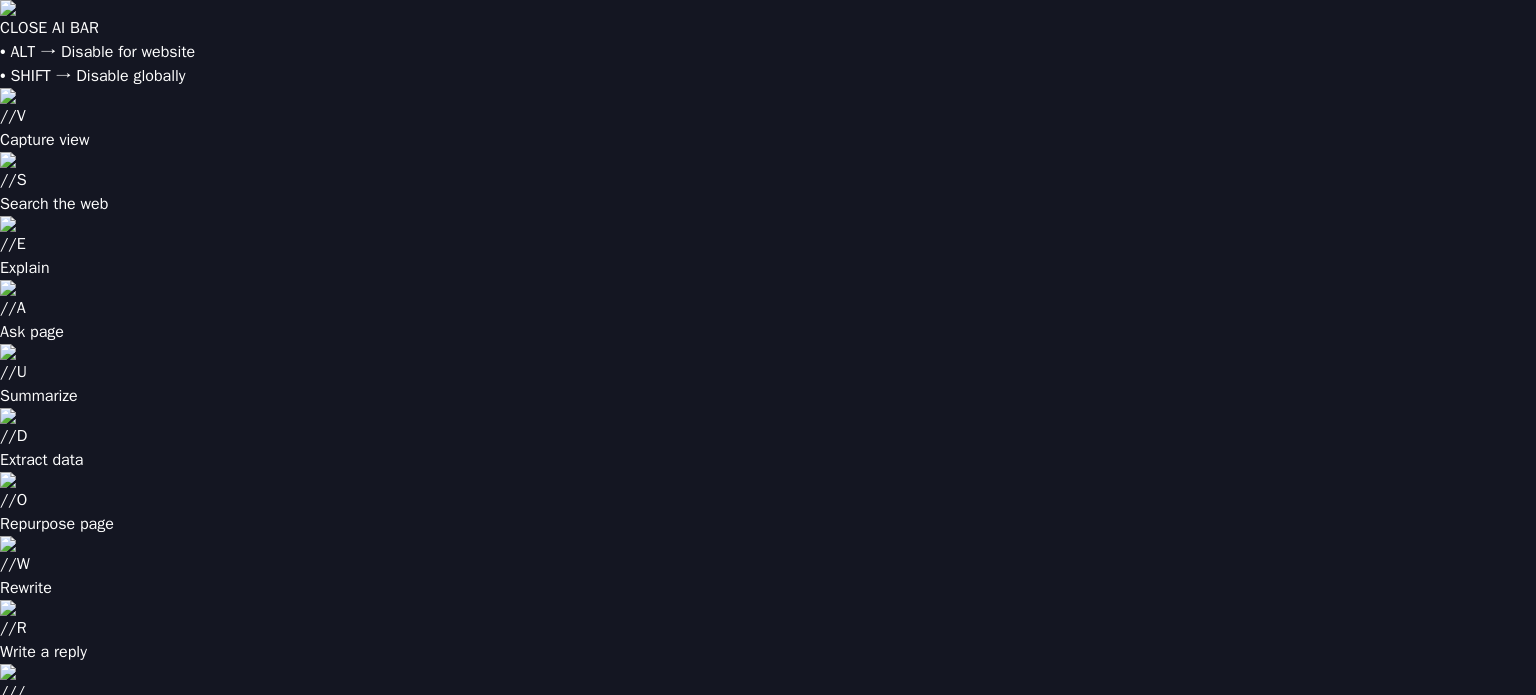 scroll, scrollTop: 0, scrollLeft: 0, axis: both 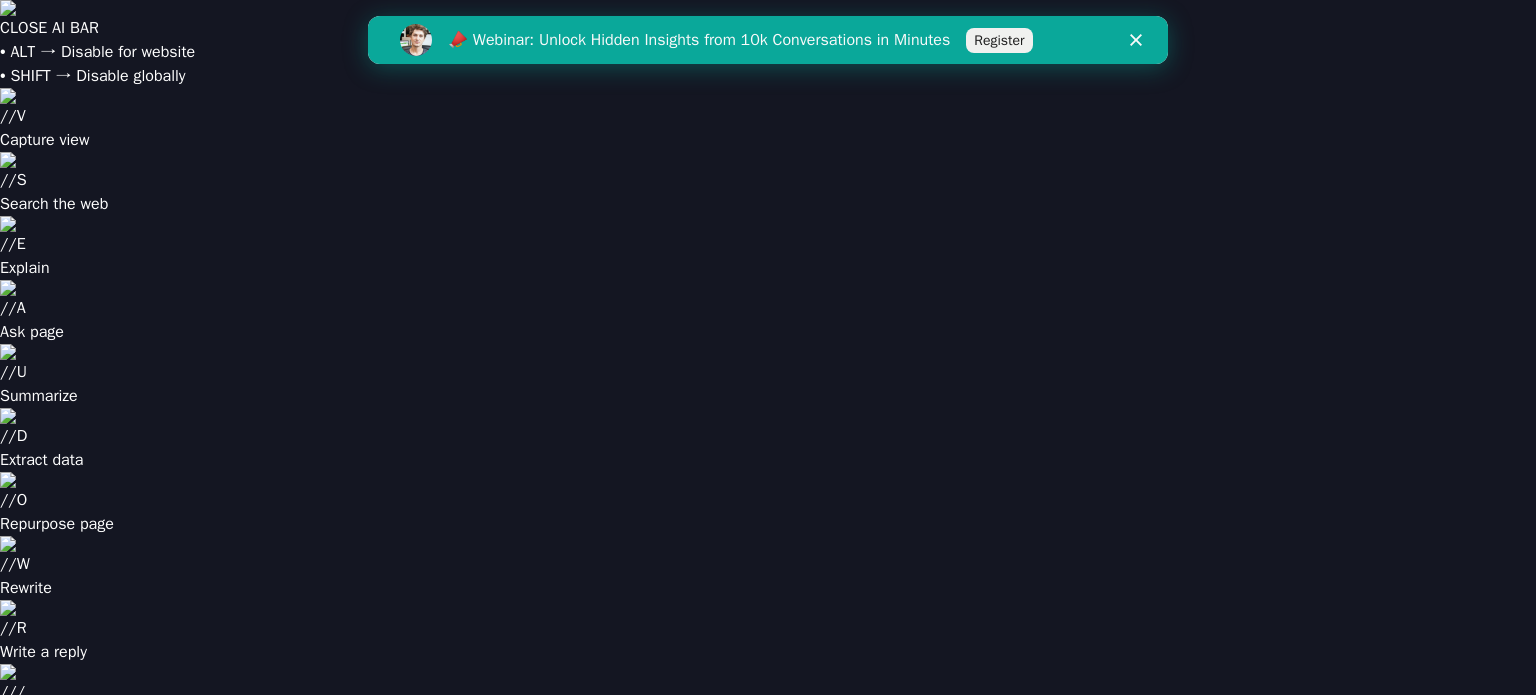click on "My meetings" at bounding box center (348, 878) 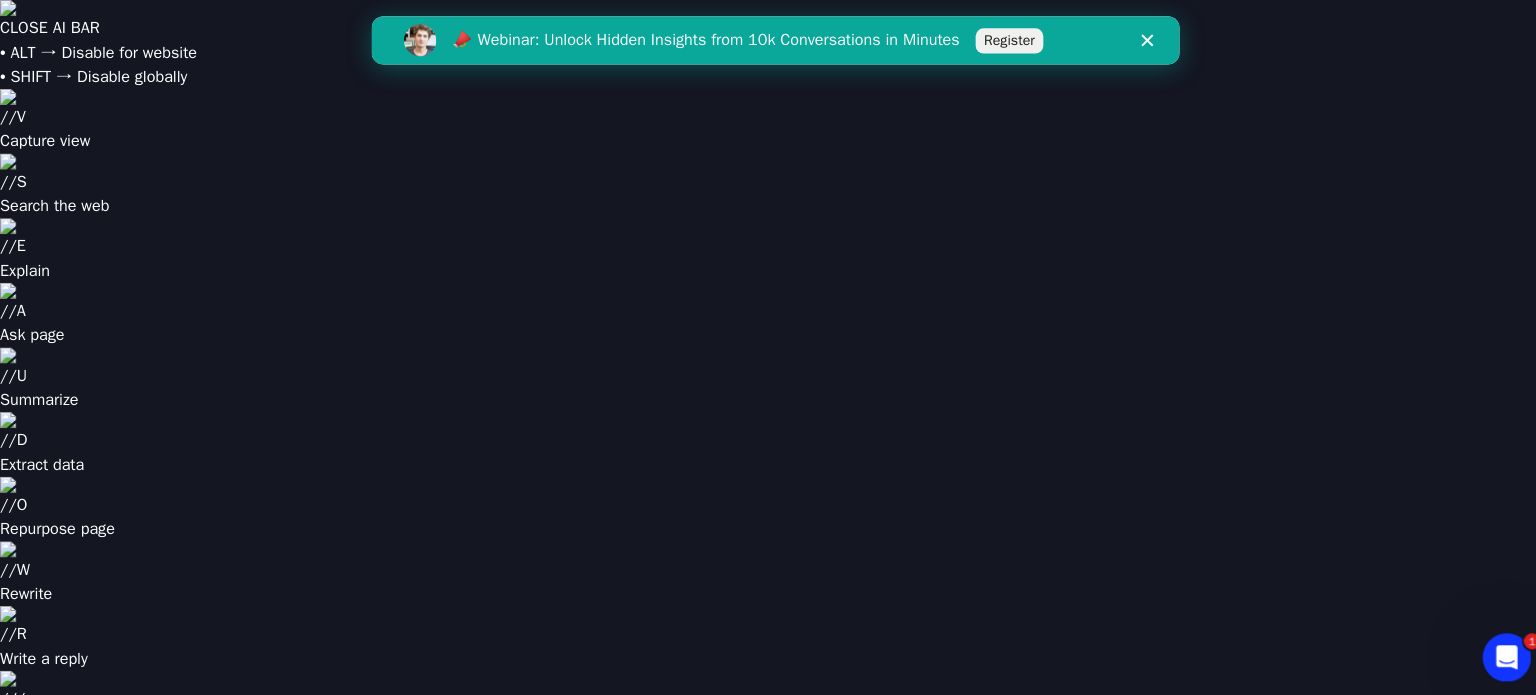 scroll, scrollTop: 0, scrollLeft: 0, axis: both 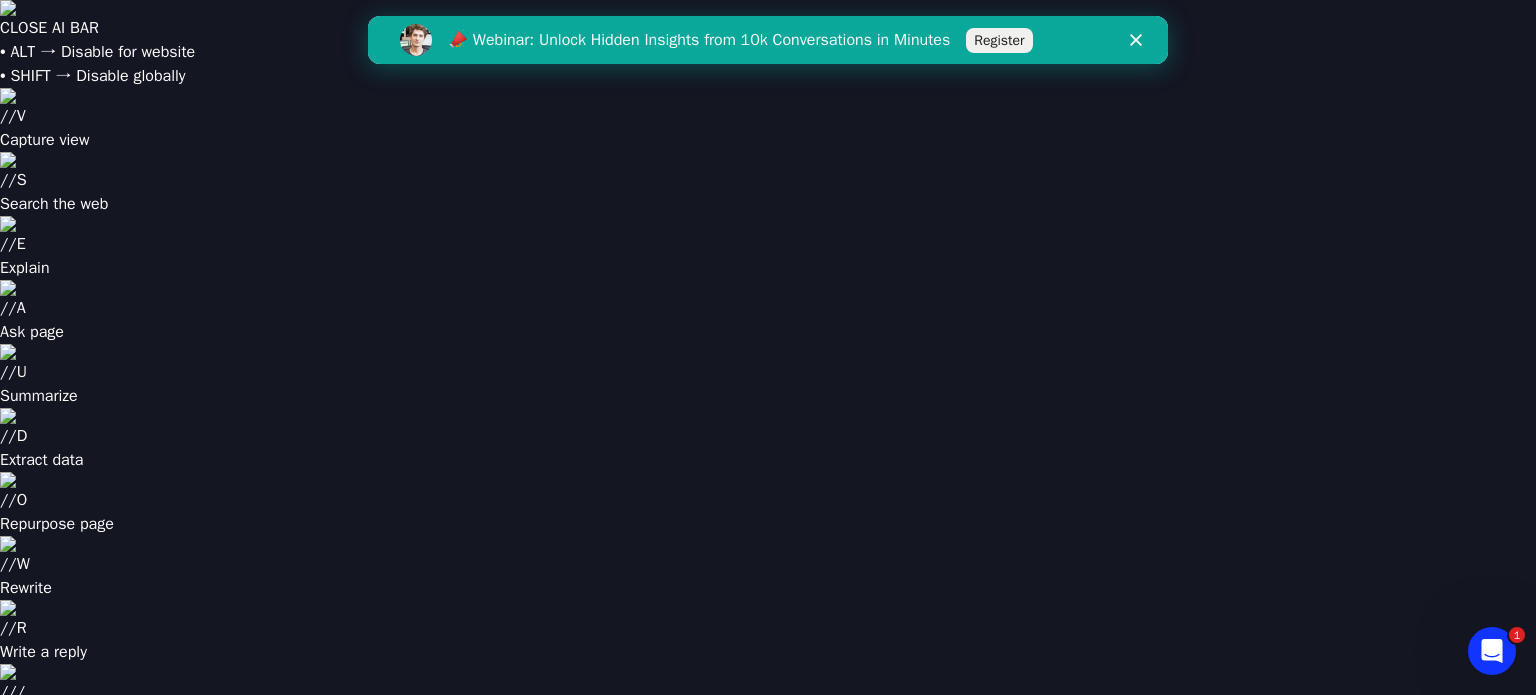 drag, startPoint x: 369, startPoint y: 183, endPoint x: 386, endPoint y: 167, distance: 23.345236 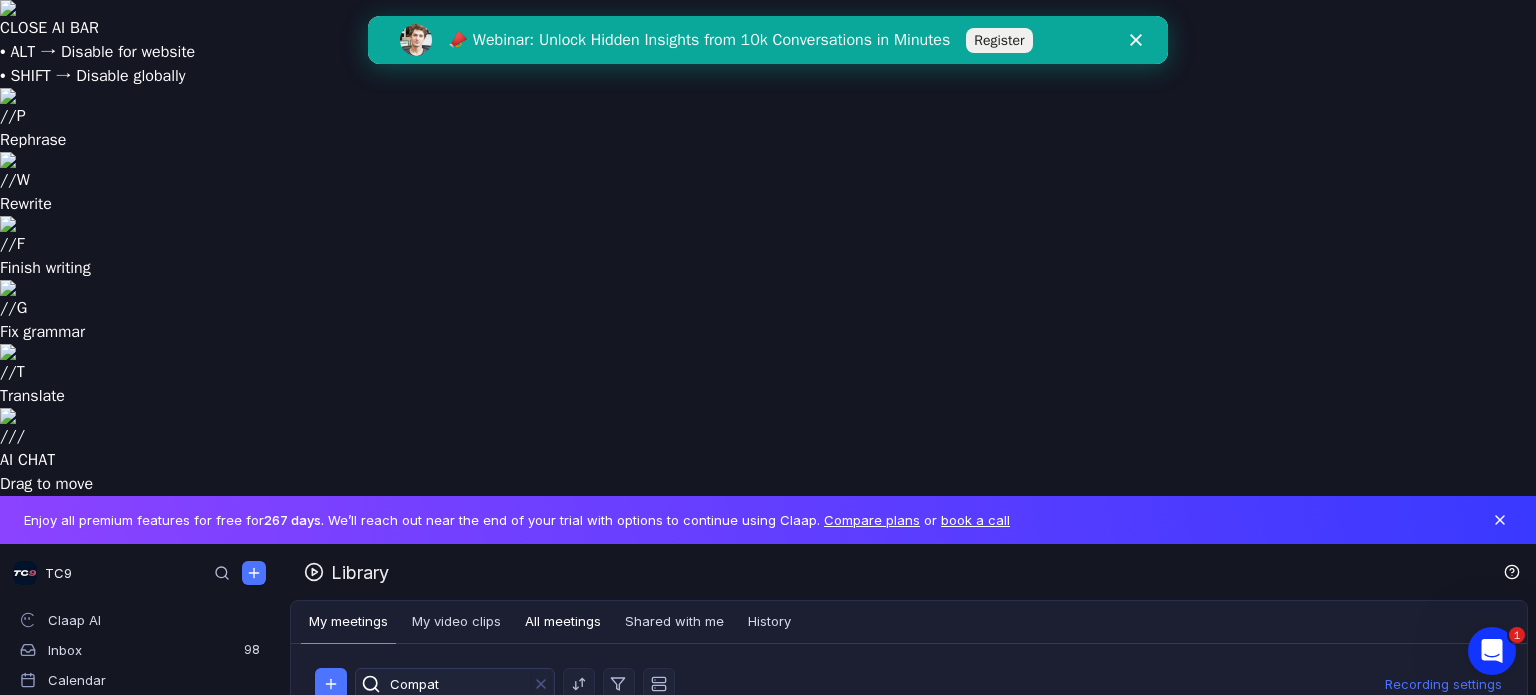 type on "Compati" 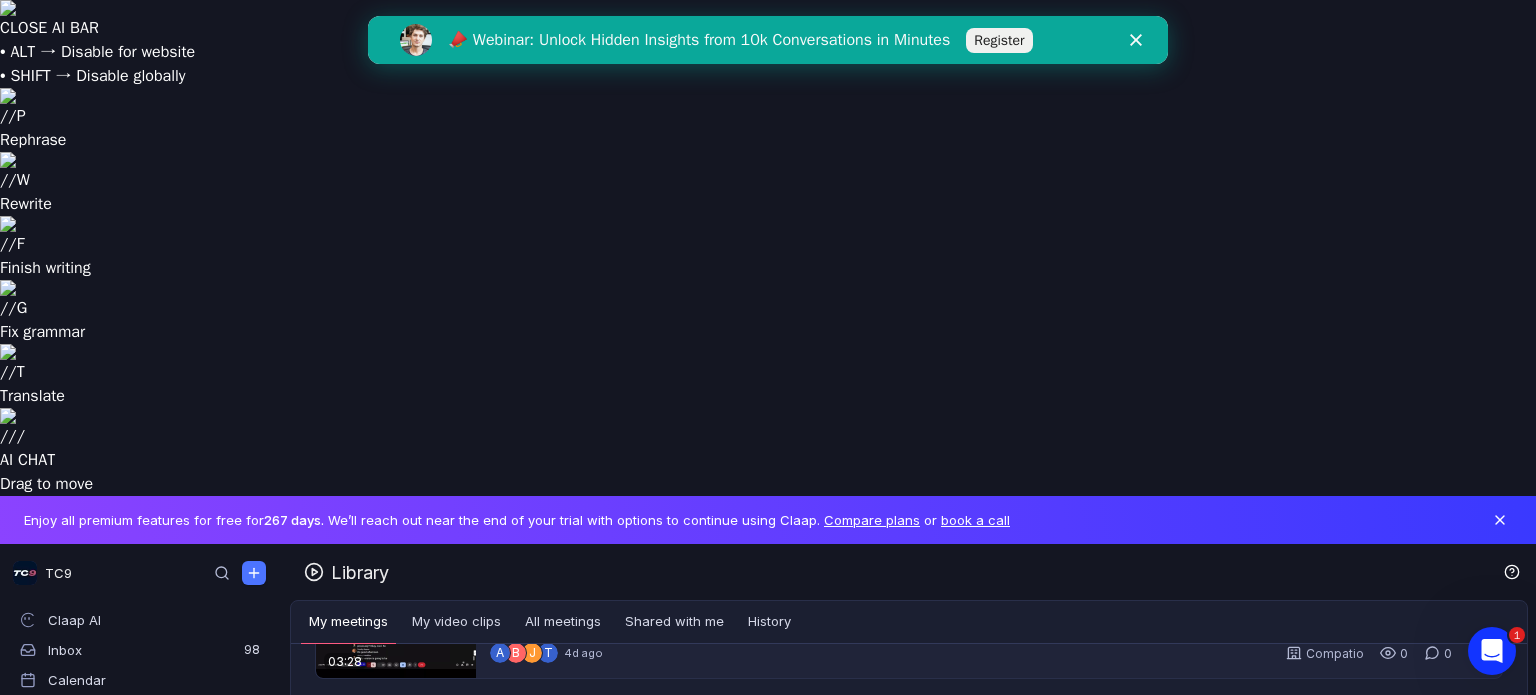 scroll, scrollTop: 0, scrollLeft: 0, axis: both 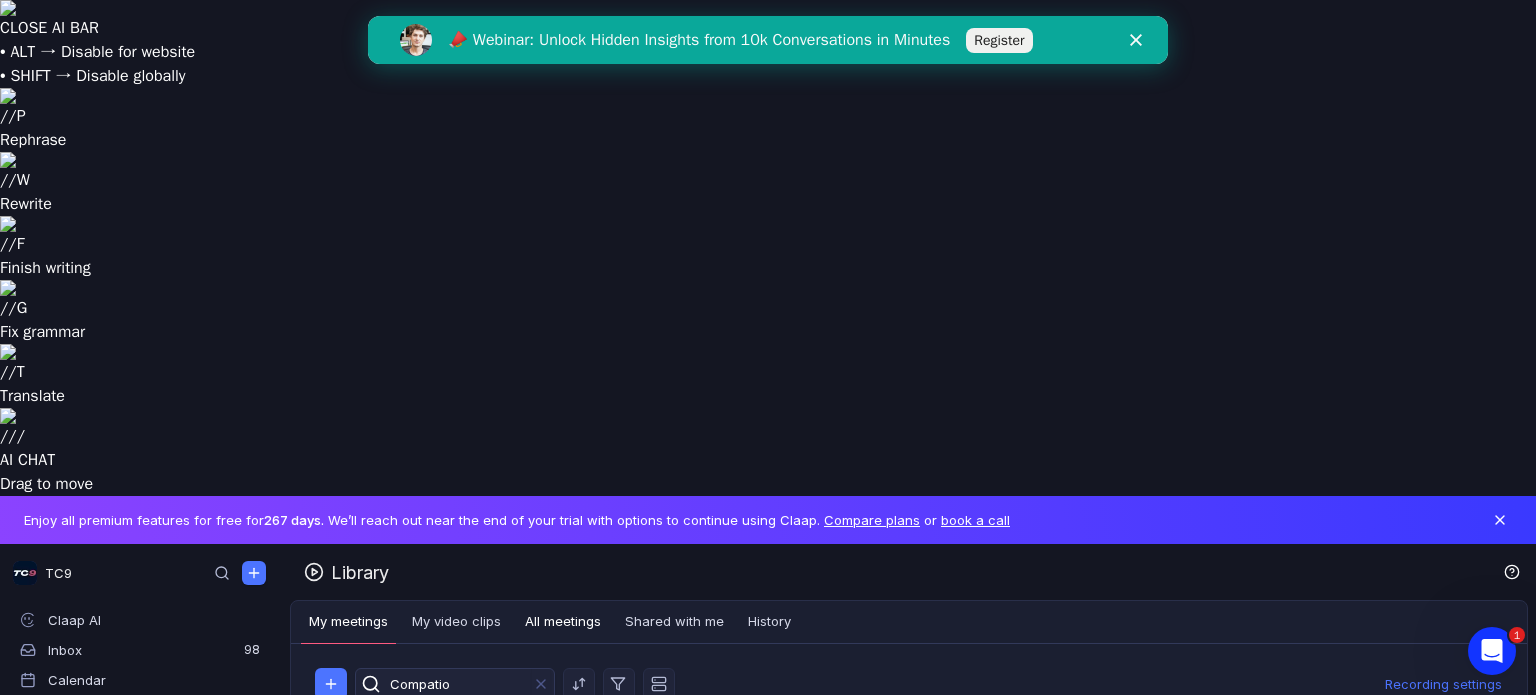 click on "All meetings" at bounding box center (563, 622) 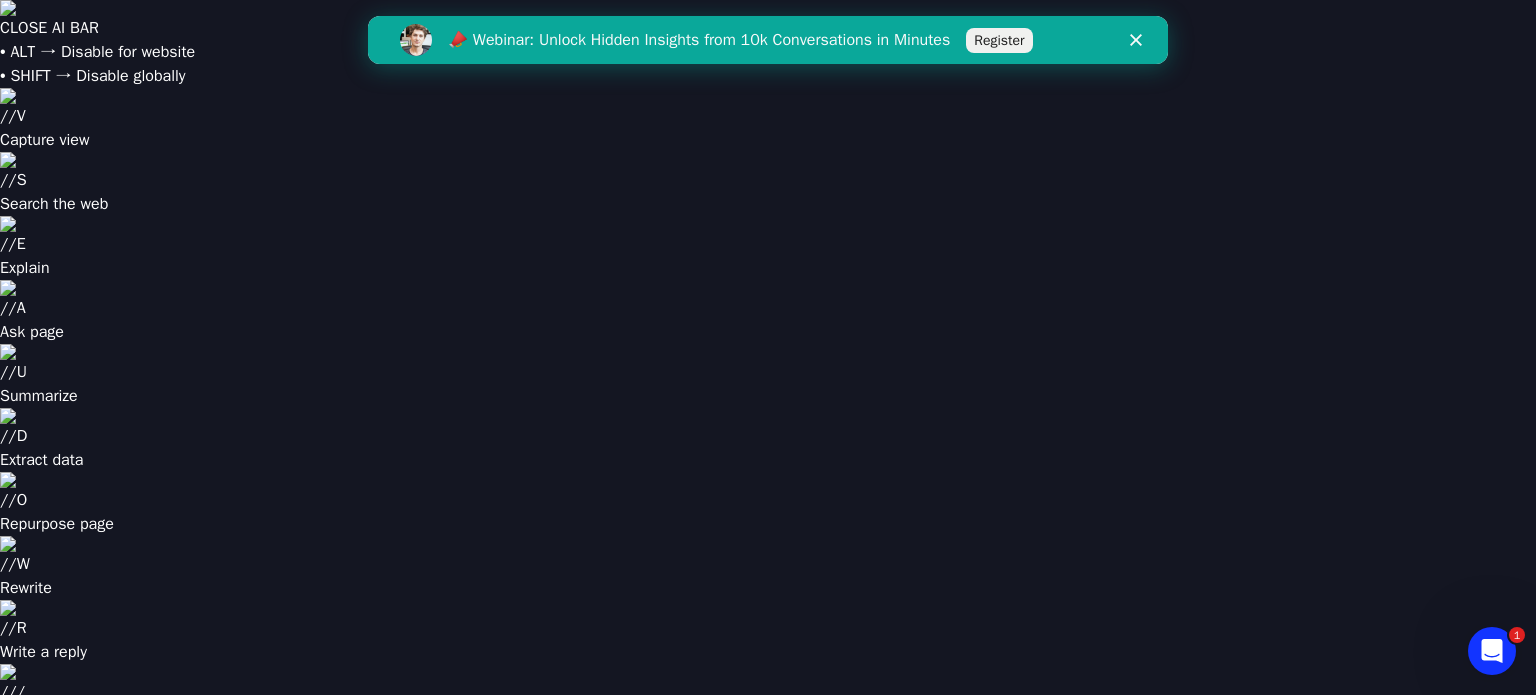 click at bounding box center (371, 940) 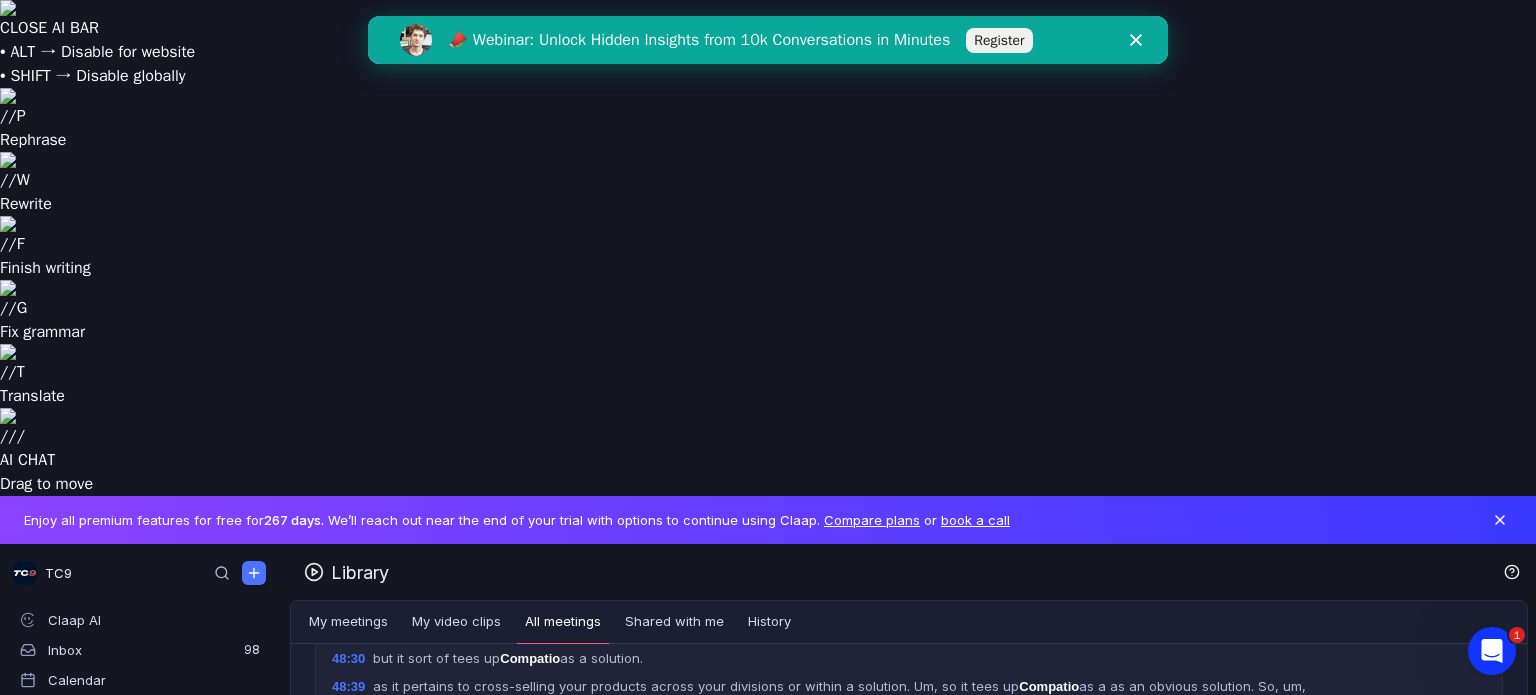 scroll, scrollTop: 4344, scrollLeft: 0, axis: vertical 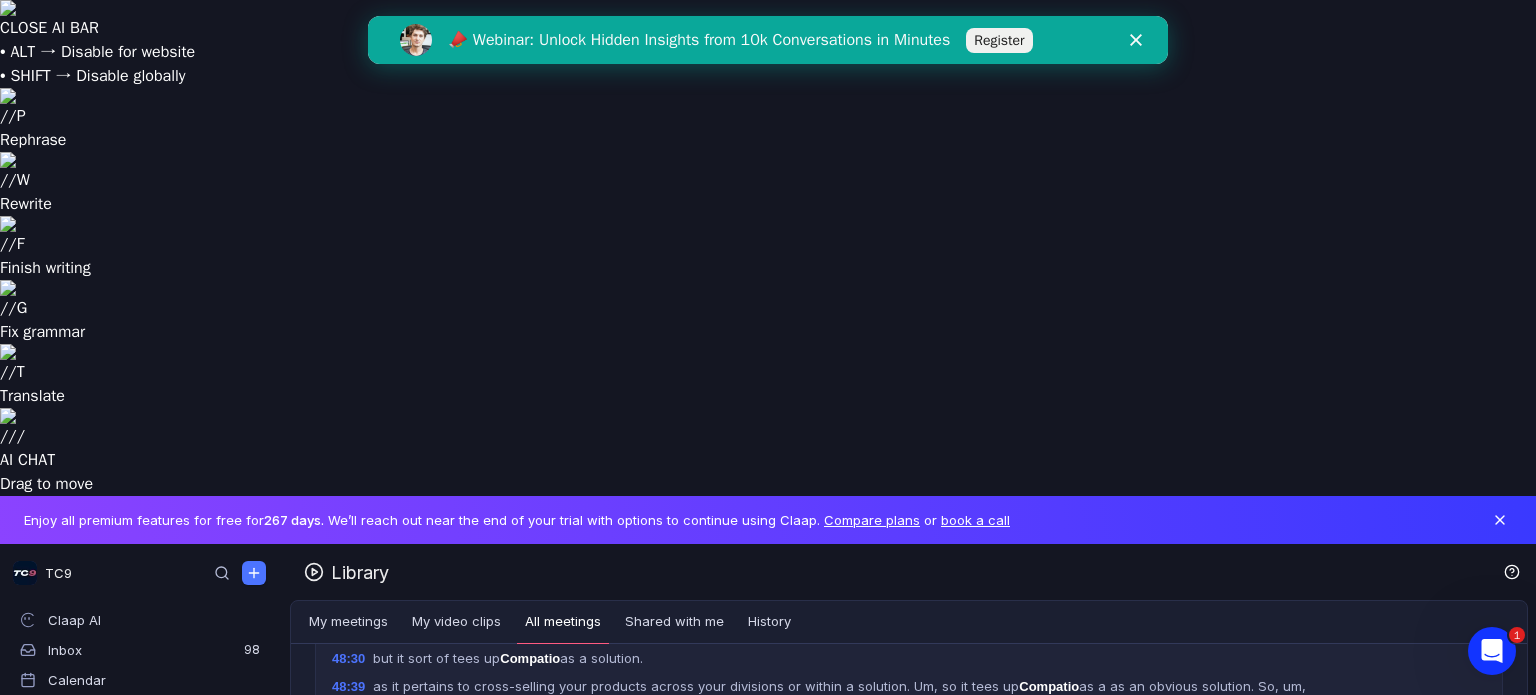 type on "compatio" 